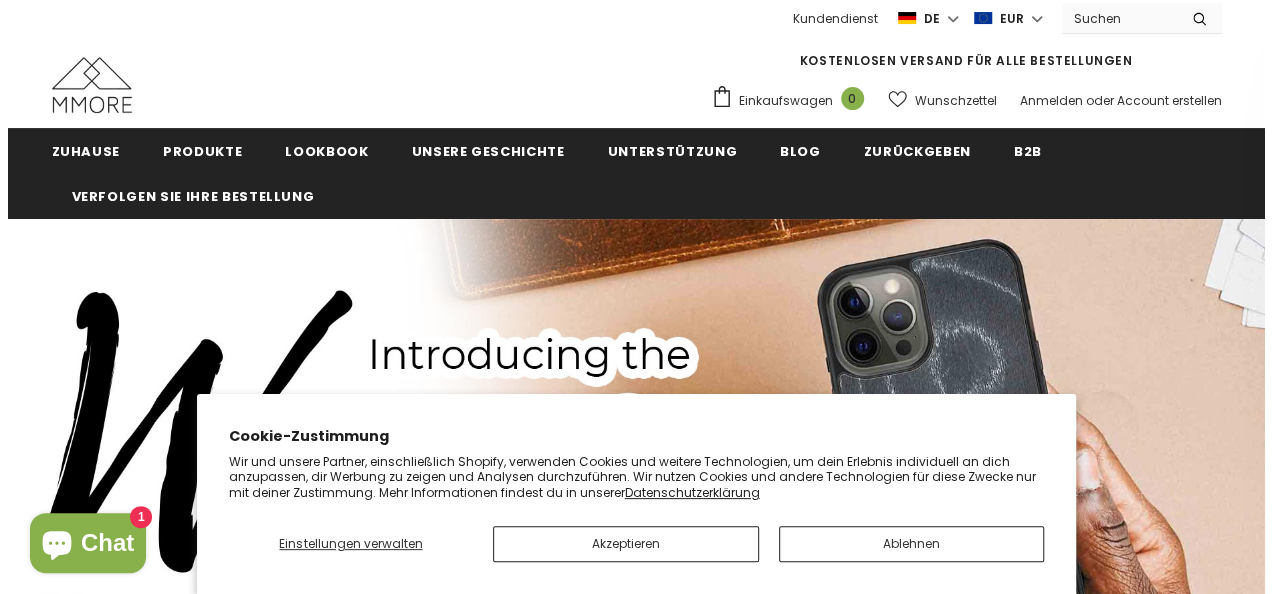 scroll, scrollTop: 211, scrollLeft: 0, axis: vertical 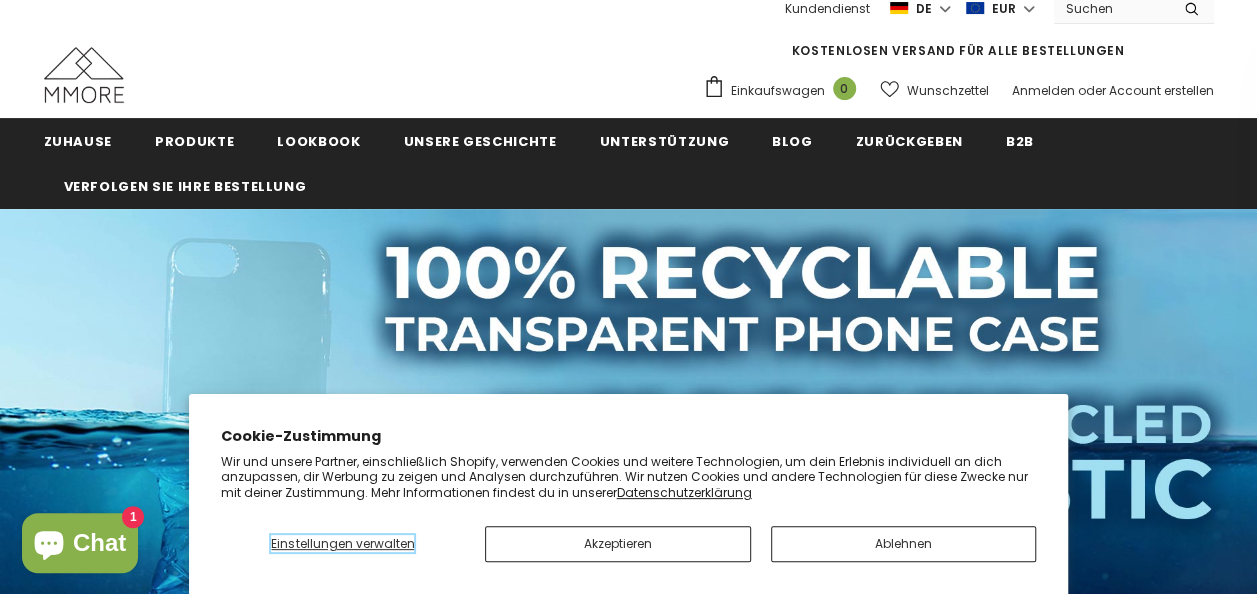 click on "Einstellungen verwalten" at bounding box center (342, 543) 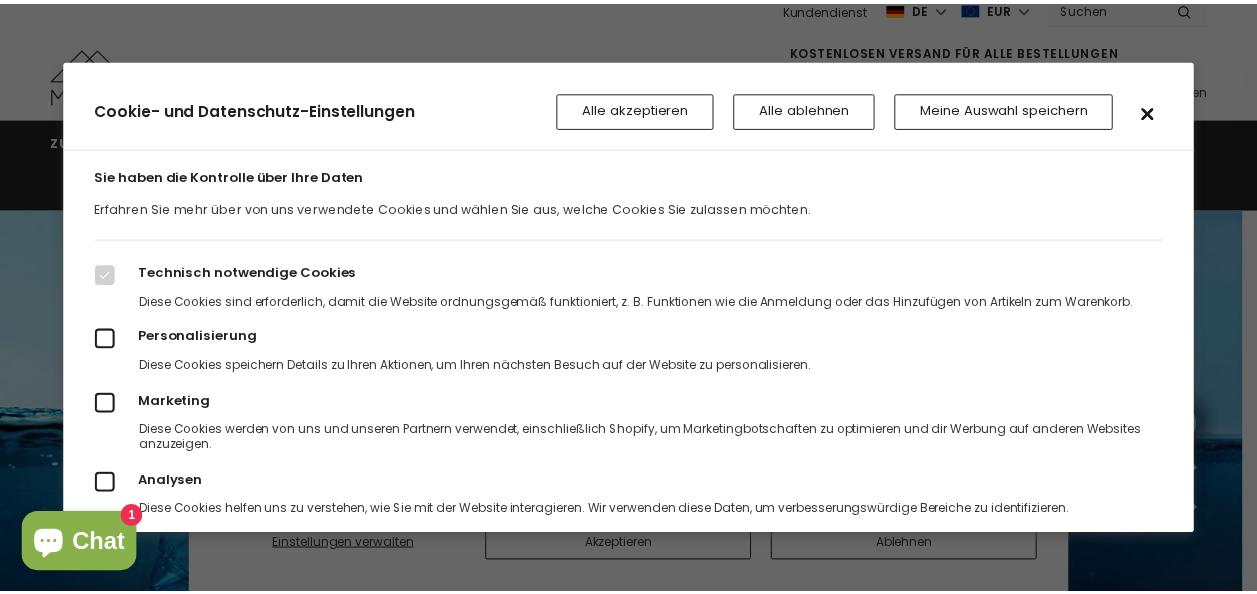 scroll, scrollTop: 14, scrollLeft: 0, axis: vertical 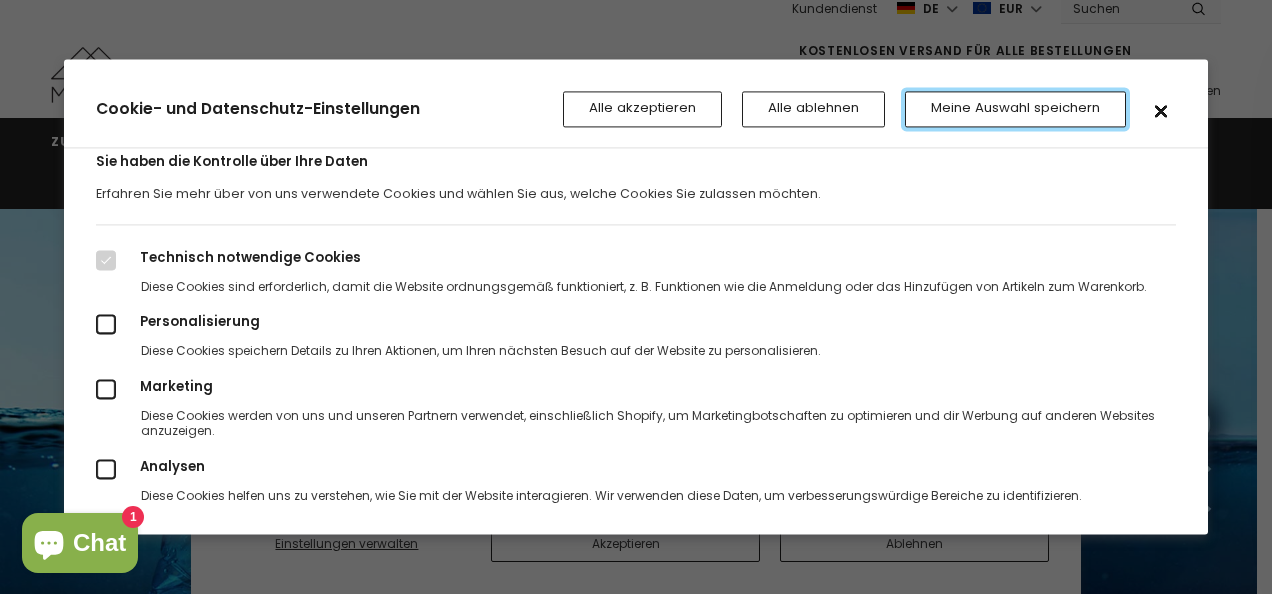 click on "Meine Auswahl speichern" at bounding box center (1015, 109) 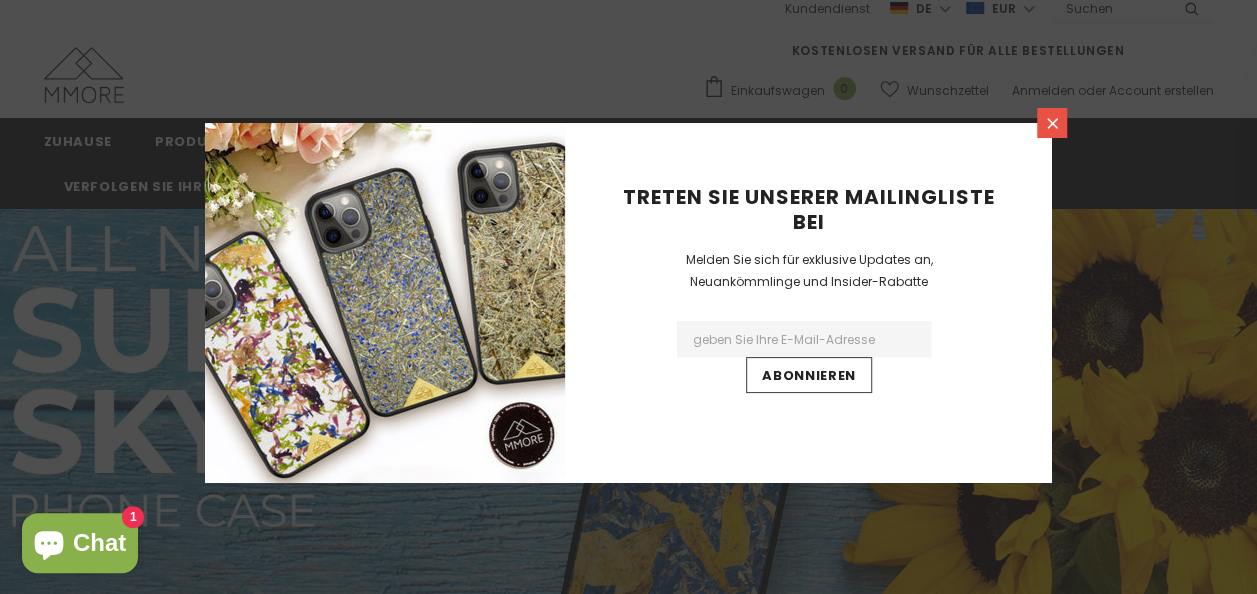 click 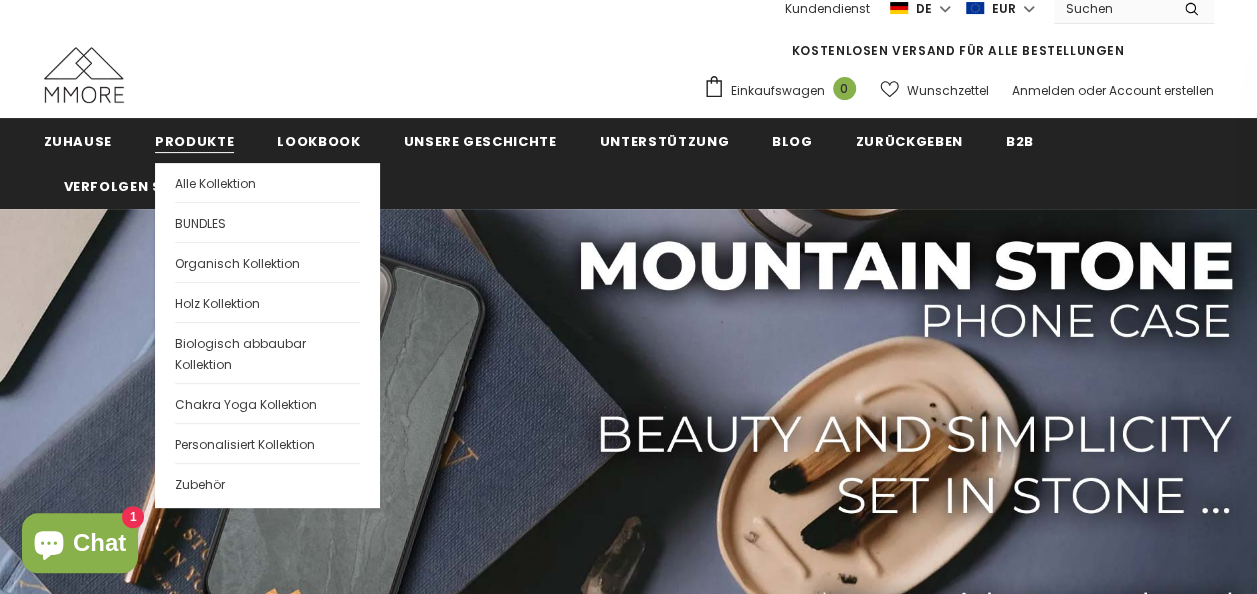 click on "Produkte" at bounding box center [194, 141] 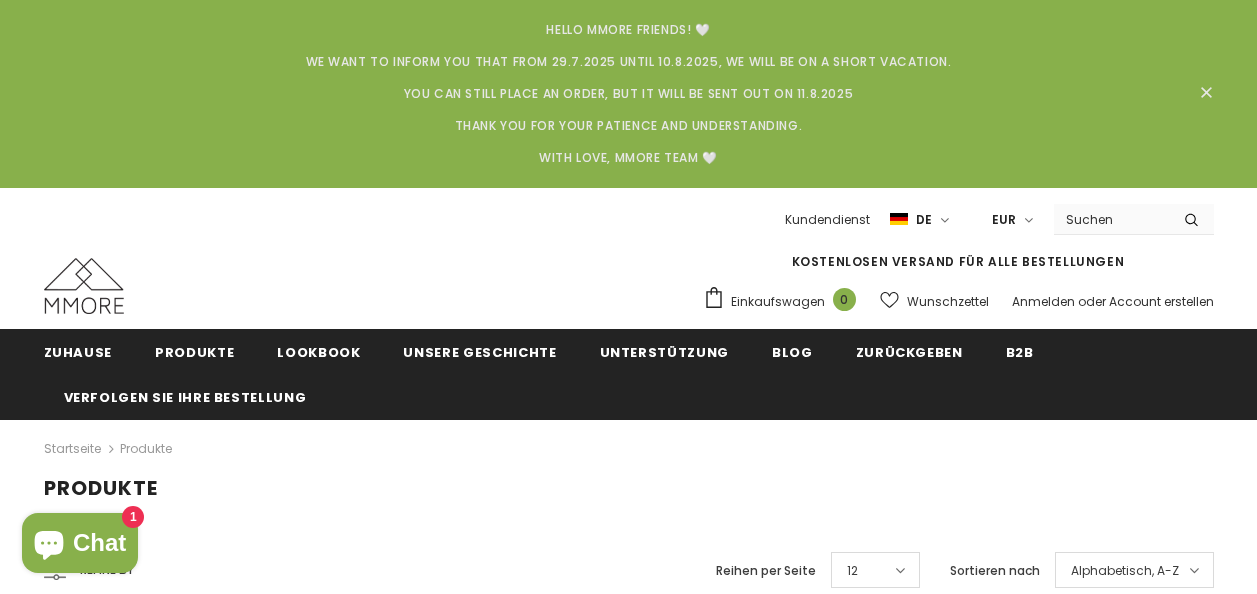 scroll, scrollTop: 0, scrollLeft: 0, axis: both 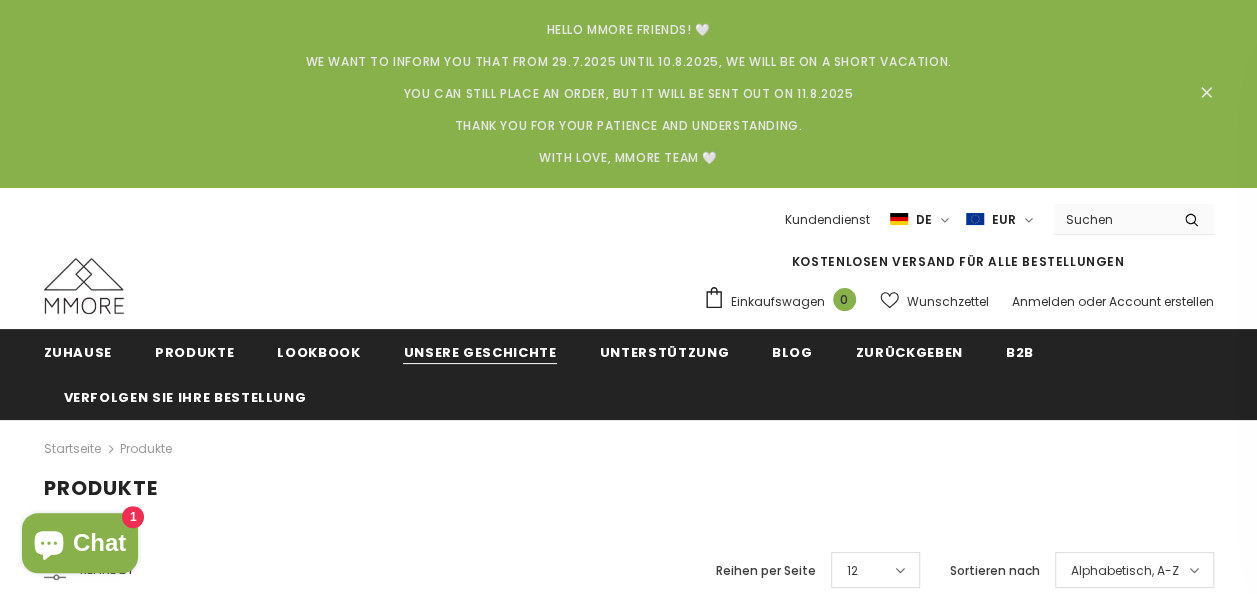 click on "Unsere Geschichte" at bounding box center [479, 352] 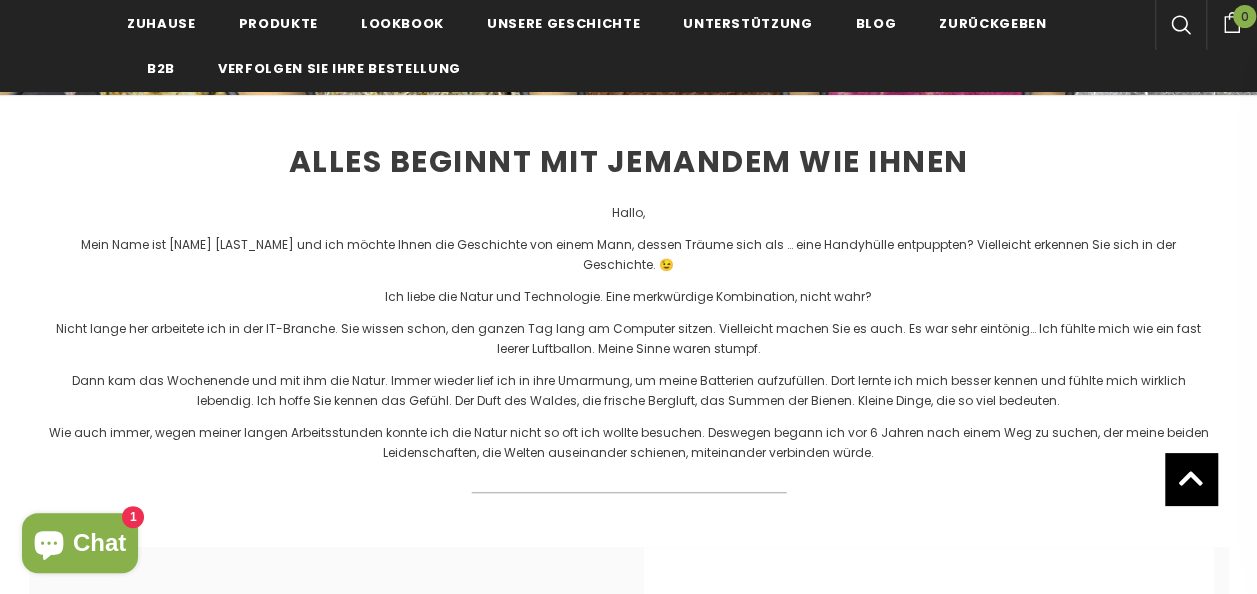 scroll, scrollTop: 528, scrollLeft: 0, axis: vertical 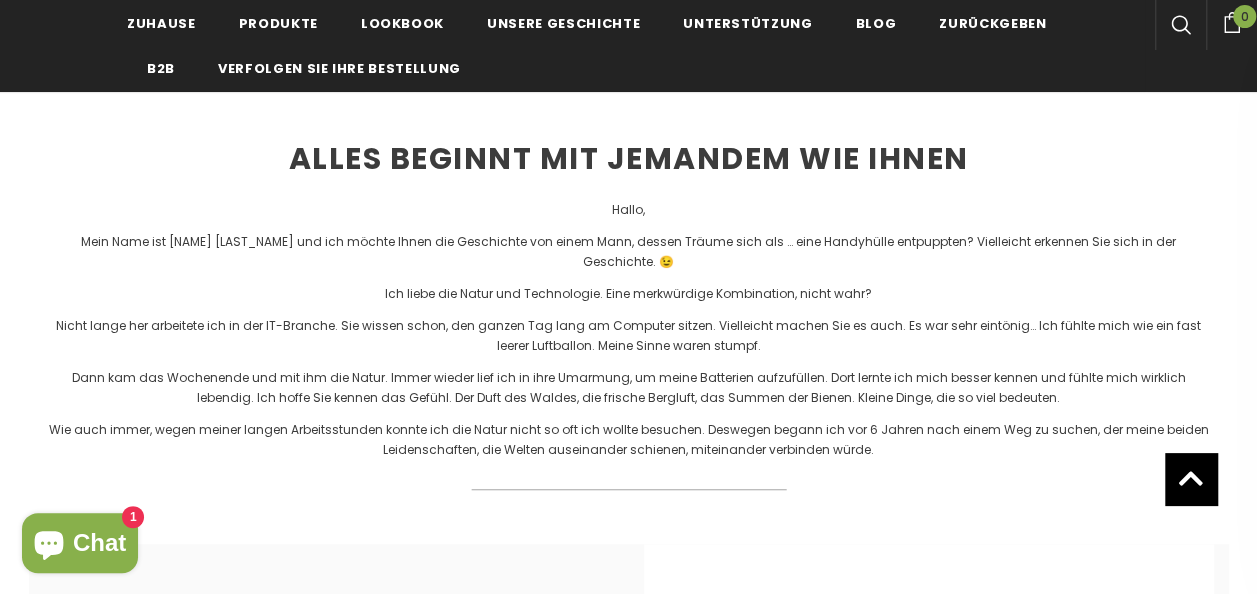 drag, startPoint x: 317, startPoint y: 498, endPoint x: 280, endPoint y: 516, distance: 41.14608 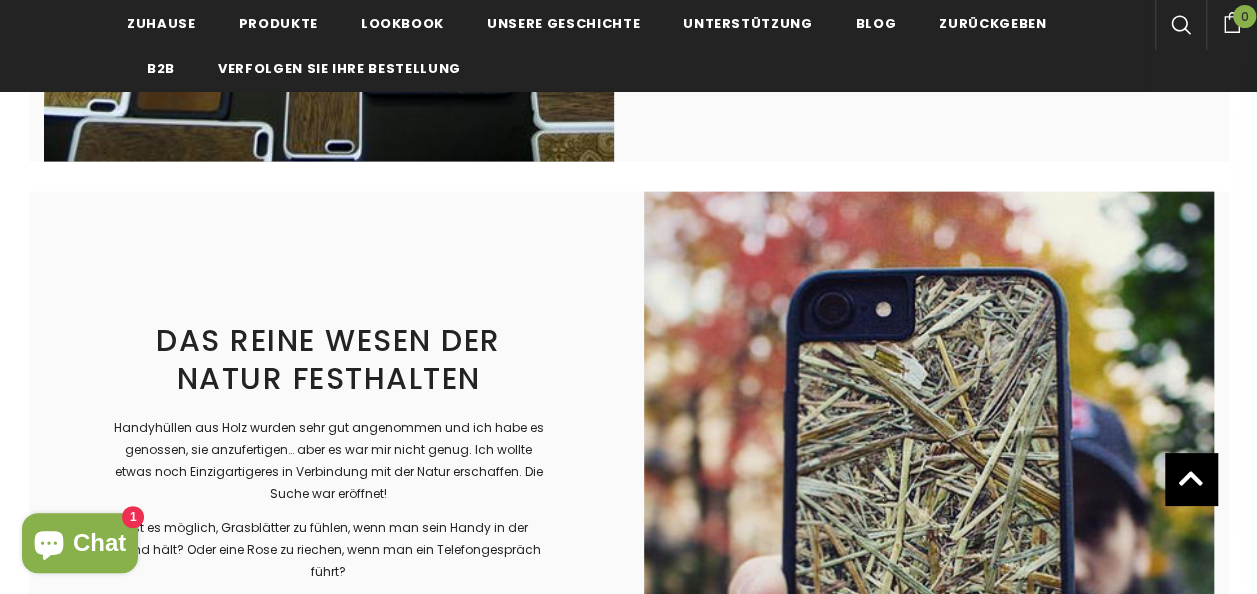 scroll, scrollTop: 2213, scrollLeft: 0, axis: vertical 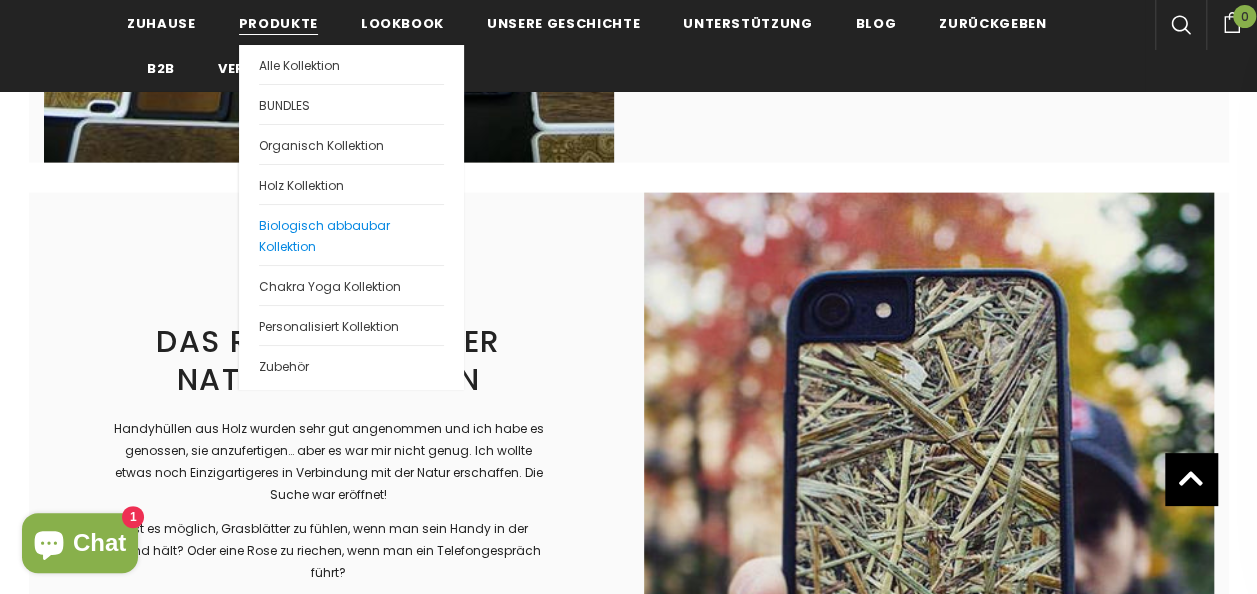 click on "Biologisch abbaubar Kollektion" at bounding box center [324, 236] 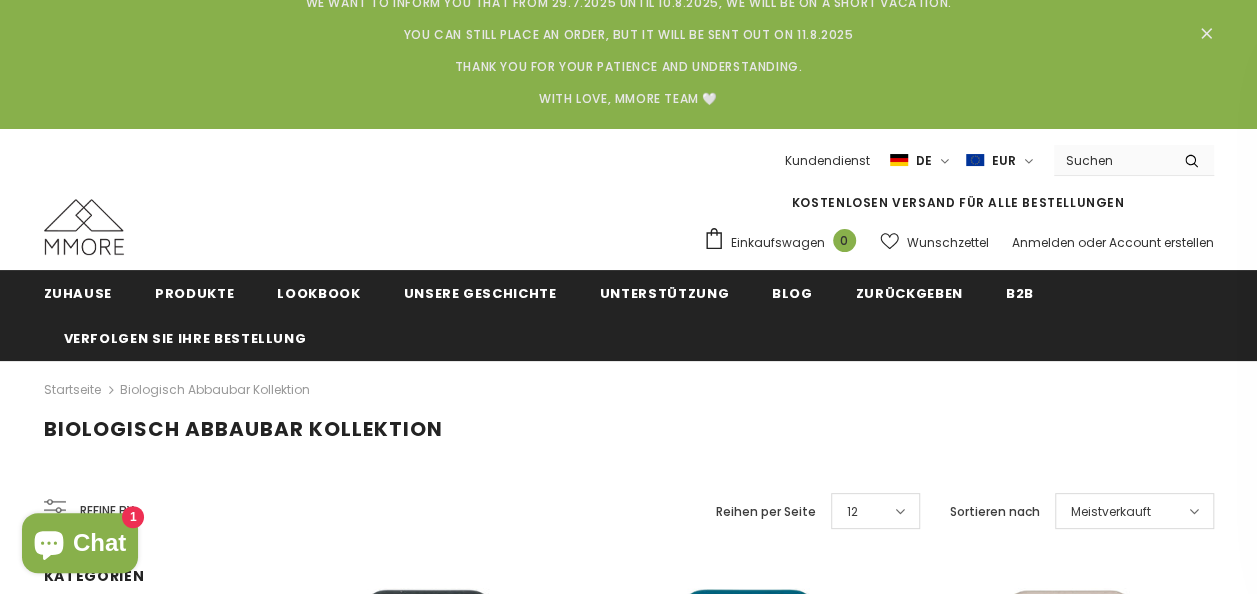 scroll, scrollTop: 58, scrollLeft: 0, axis: vertical 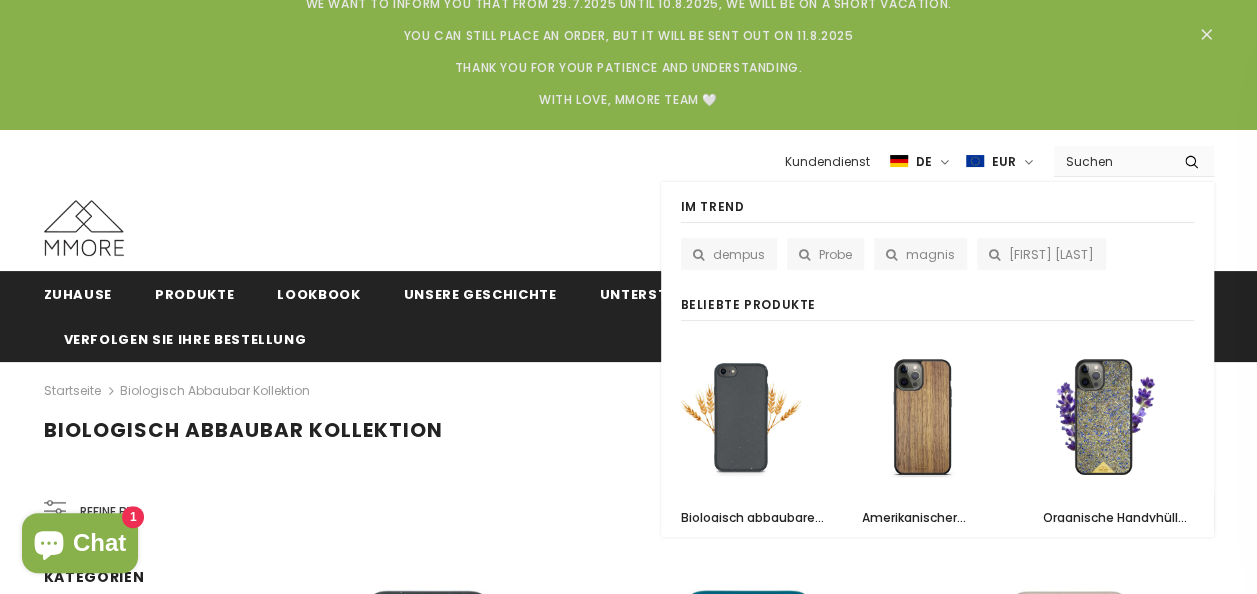 click at bounding box center [1111, 161] 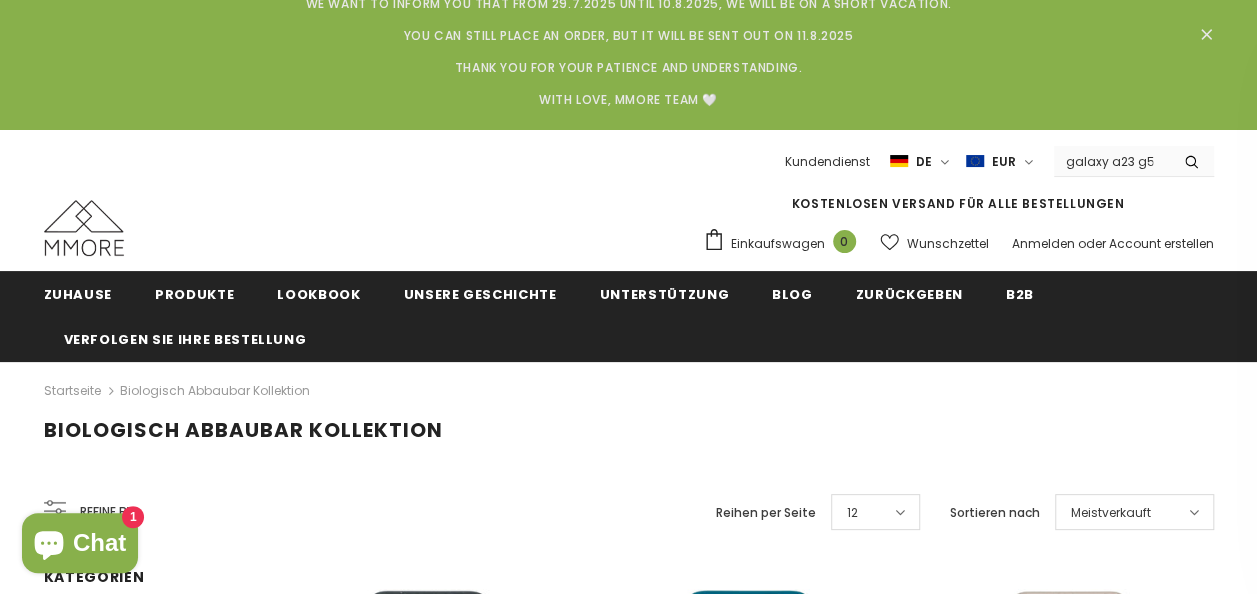 type on "galaxy a23 g5" 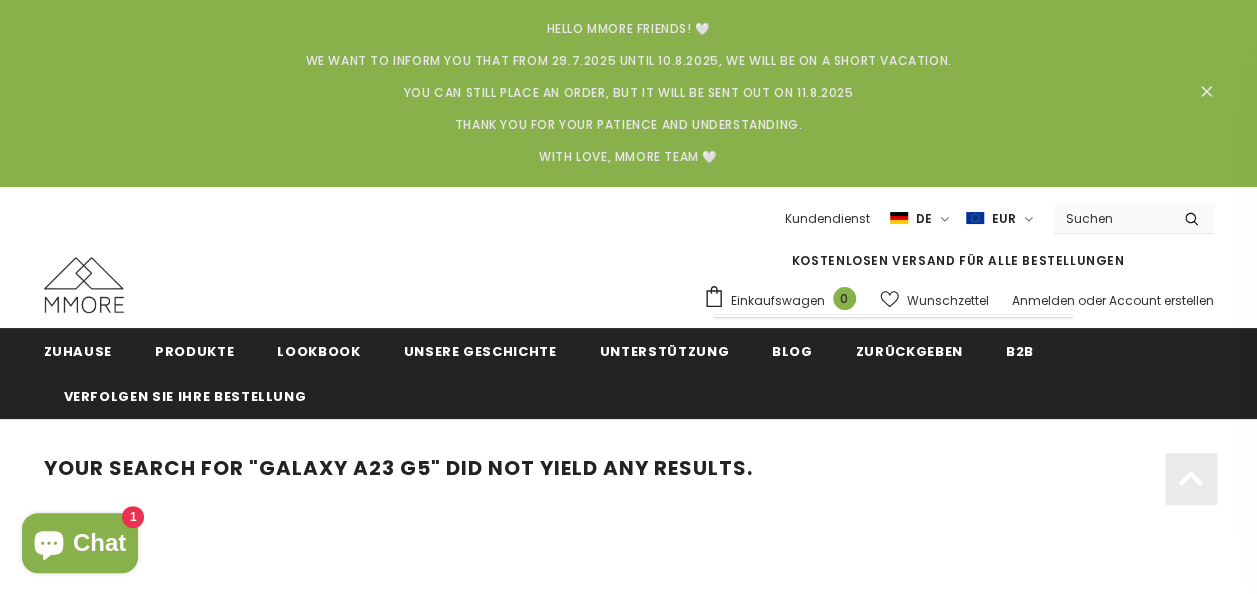 scroll, scrollTop: 0, scrollLeft: 0, axis: both 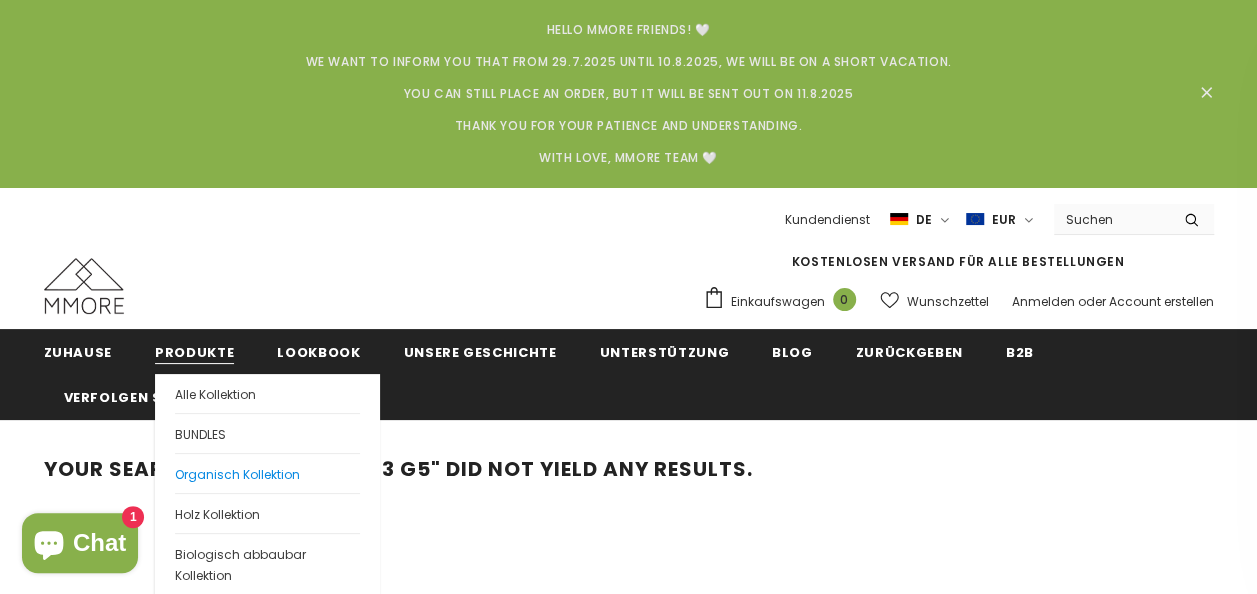 click on "Organisch Kollektion" at bounding box center [237, 474] 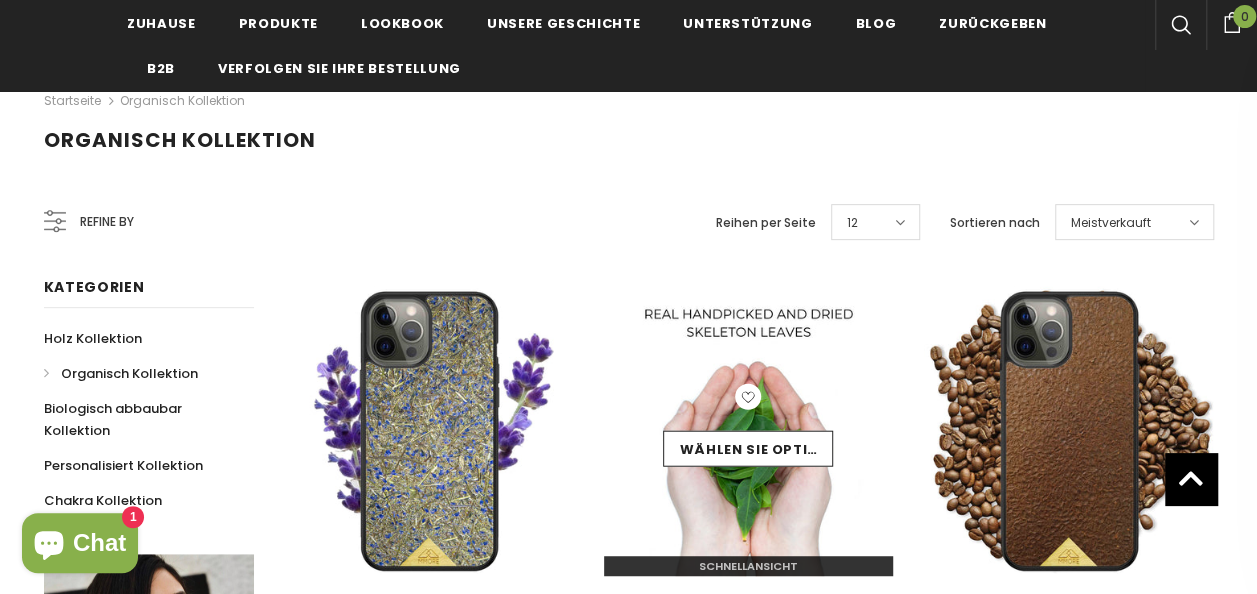 scroll, scrollTop: 347, scrollLeft: 0, axis: vertical 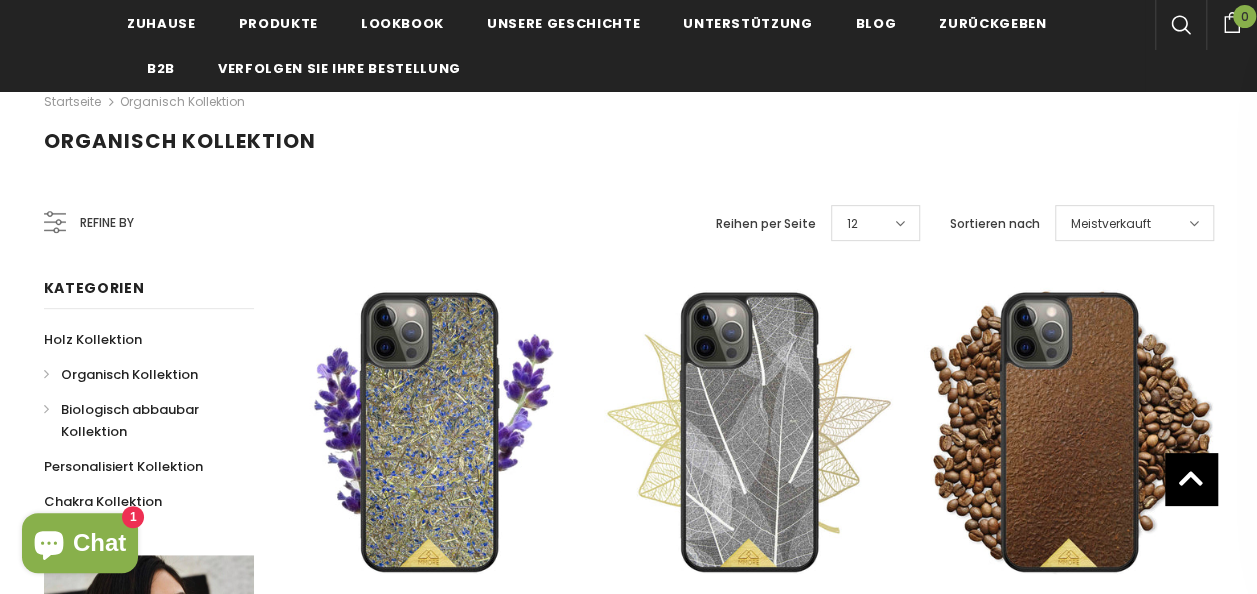 click on "Biologisch abbaubar Kollektion" at bounding box center (130, 420) 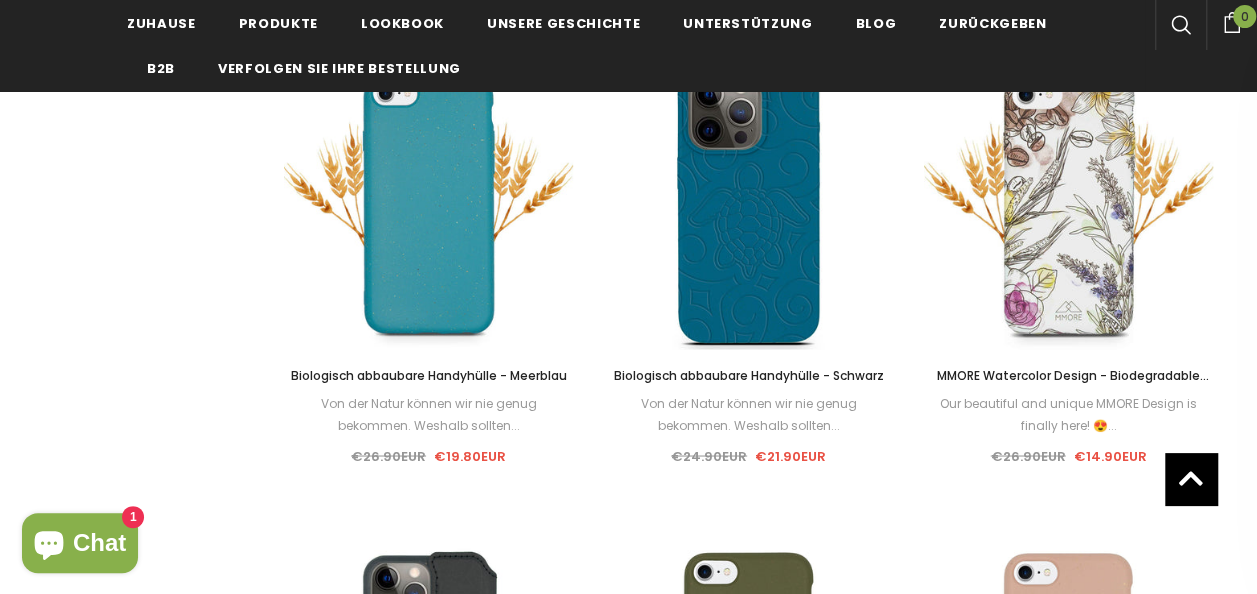 scroll, scrollTop: 1540, scrollLeft: 0, axis: vertical 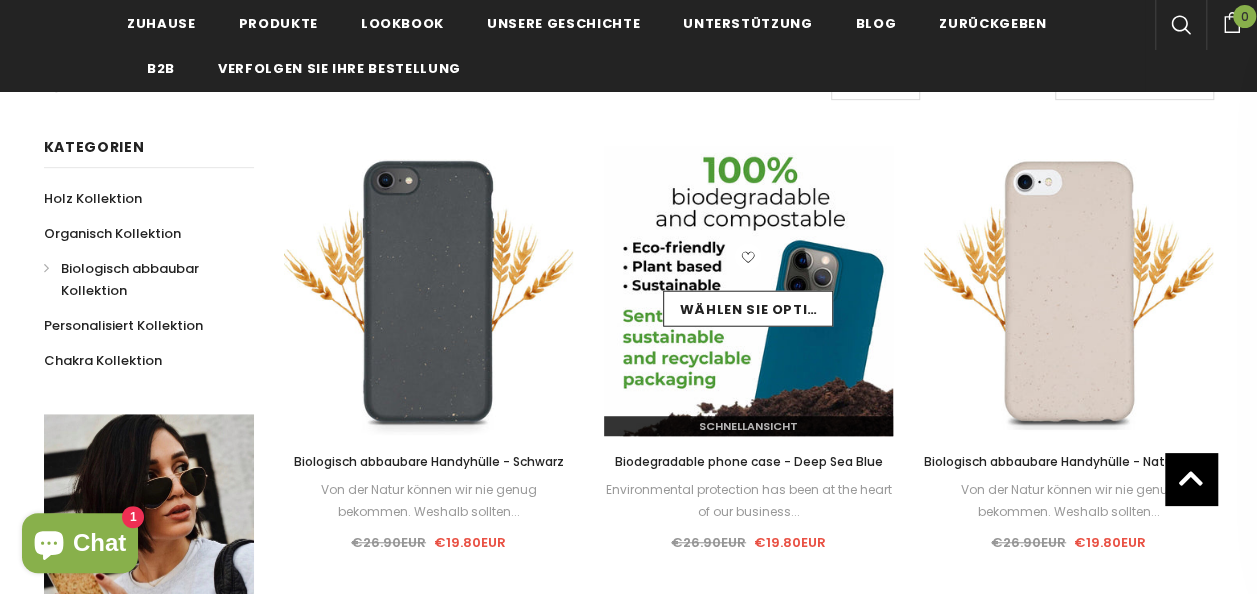 click on "Wählen Sie Optionen" at bounding box center [749, 290] 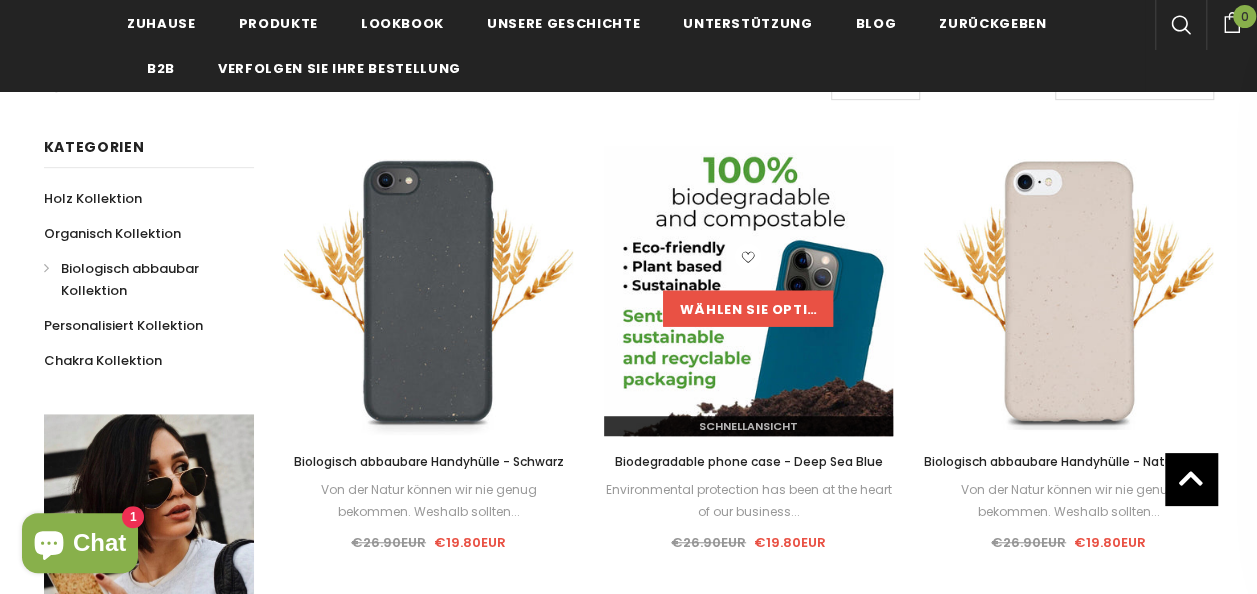 click on "Wählen Sie Optionen" at bounding box center (748, 308) 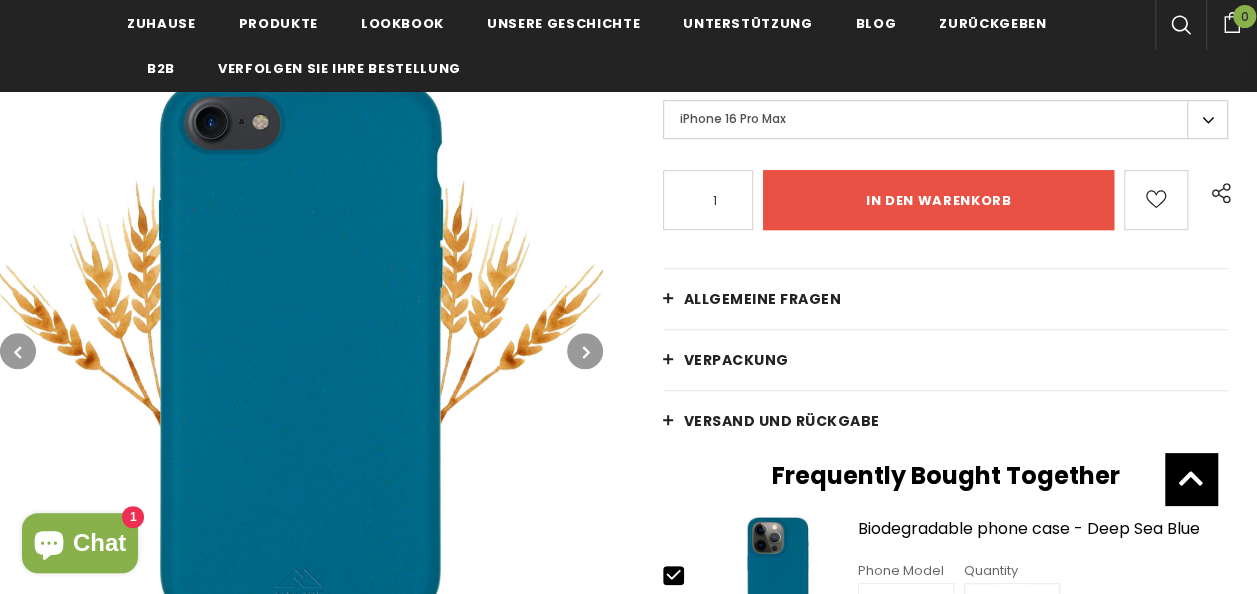 scroll, scrollTop: 525, scrollLeft: 0, axis: vertical 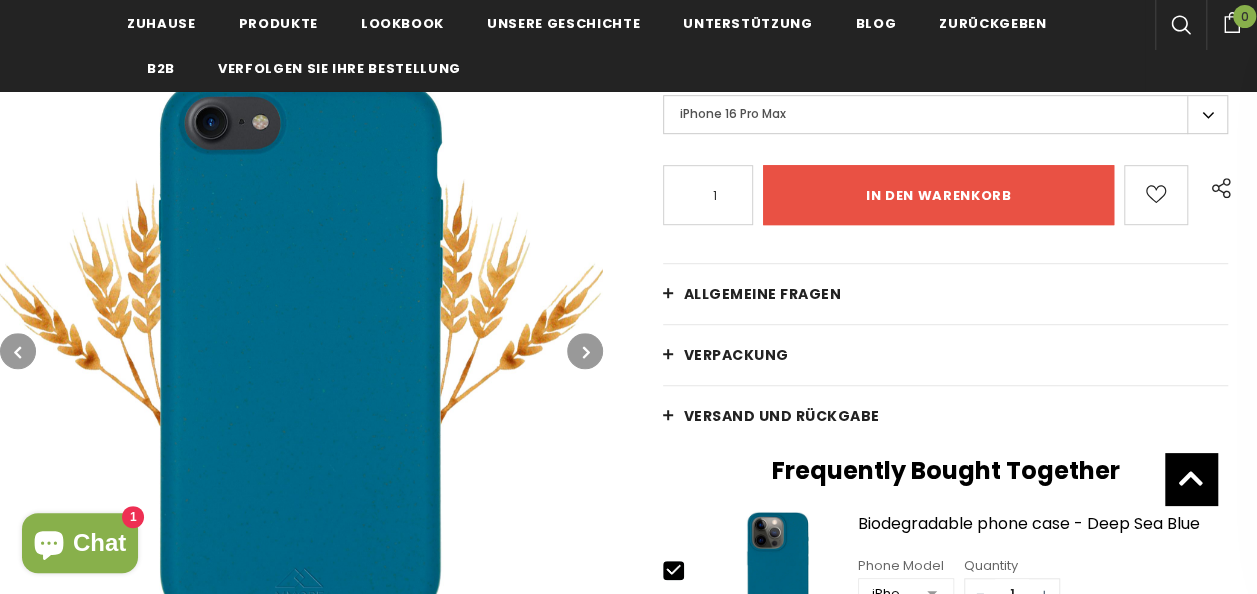 click on "Allgemeine Fragen" at bounding box center [945, 294] 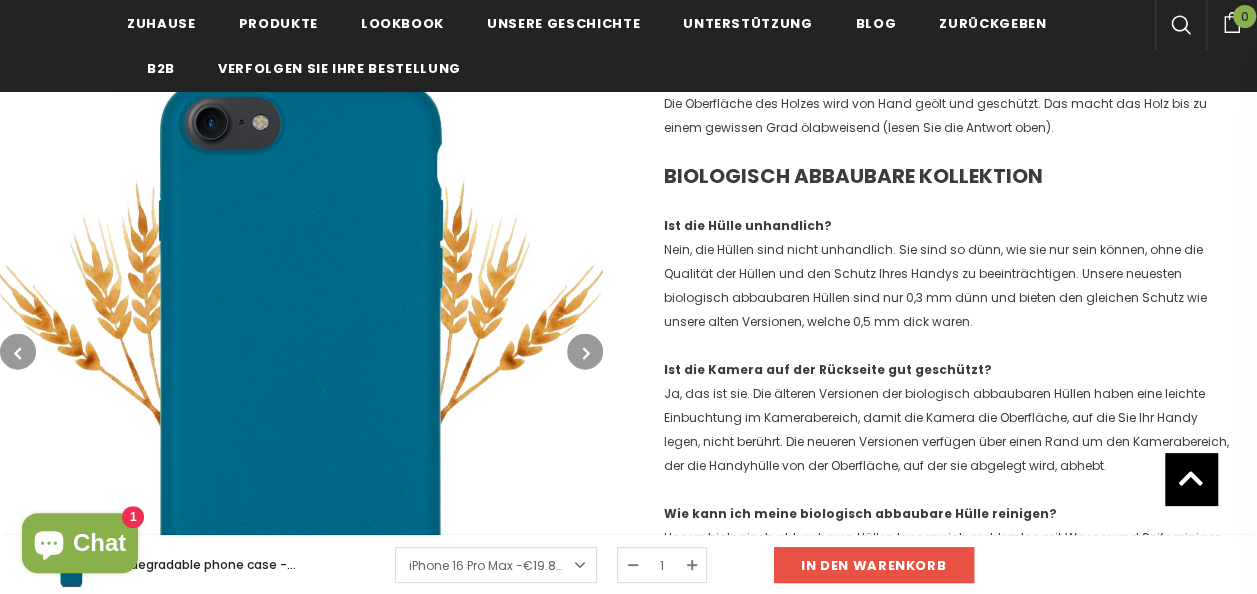 scroll, scrollTop: 2042, scrollLeft: 0, axis: vertical 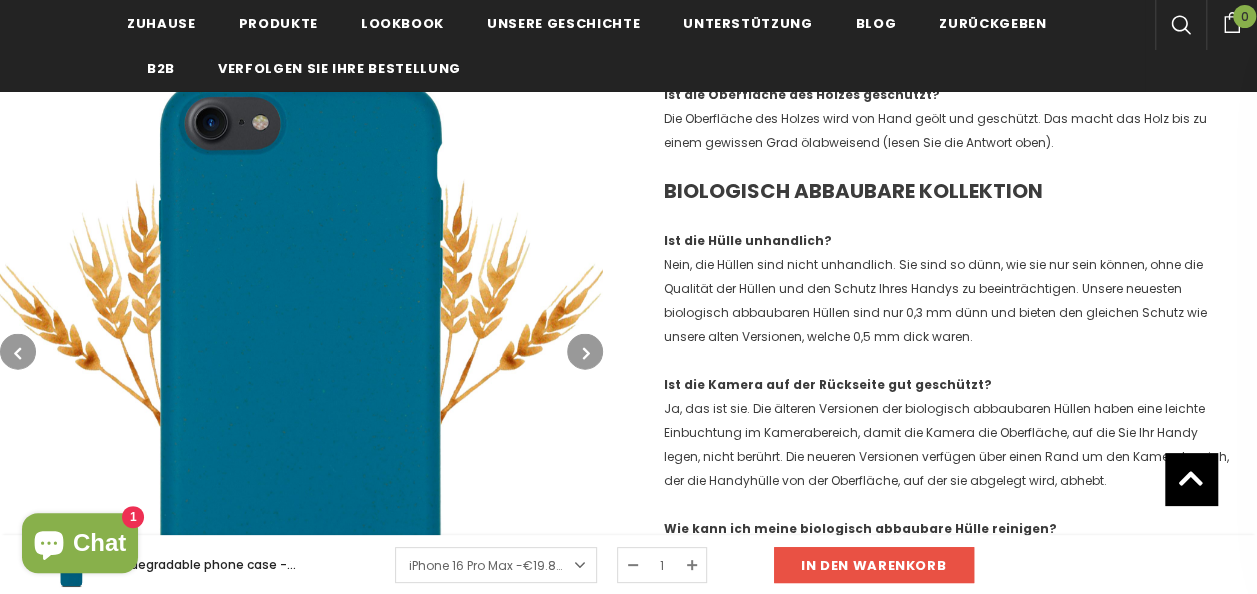 click at bounding box center [301, 351] 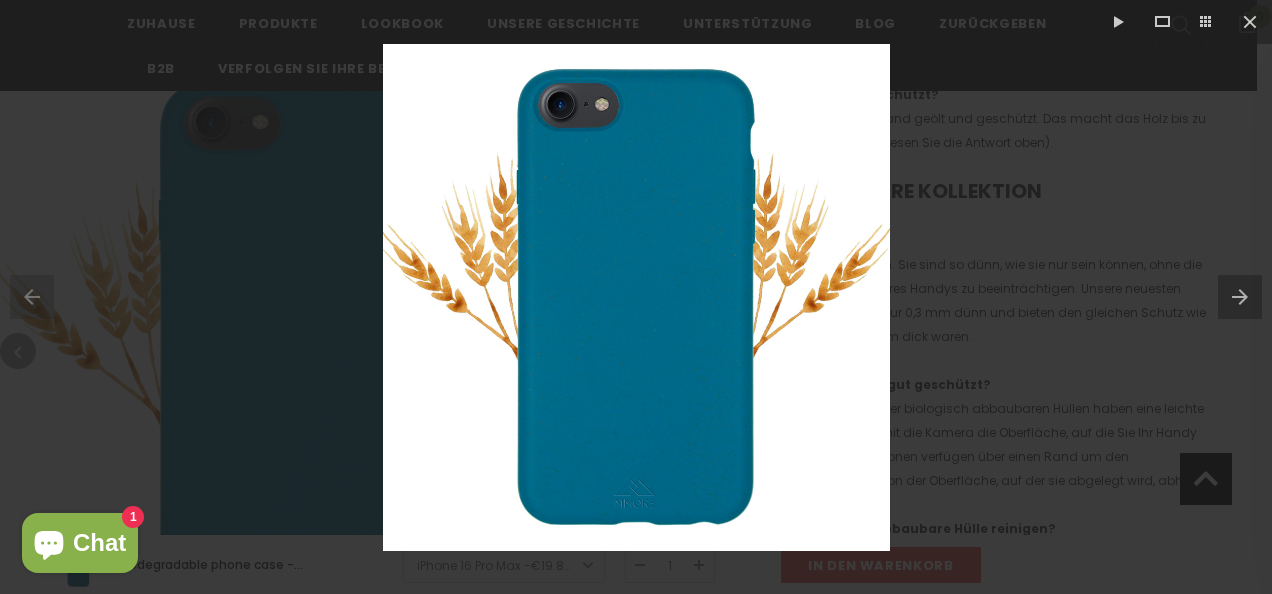 click at bounding box center [636, 297] 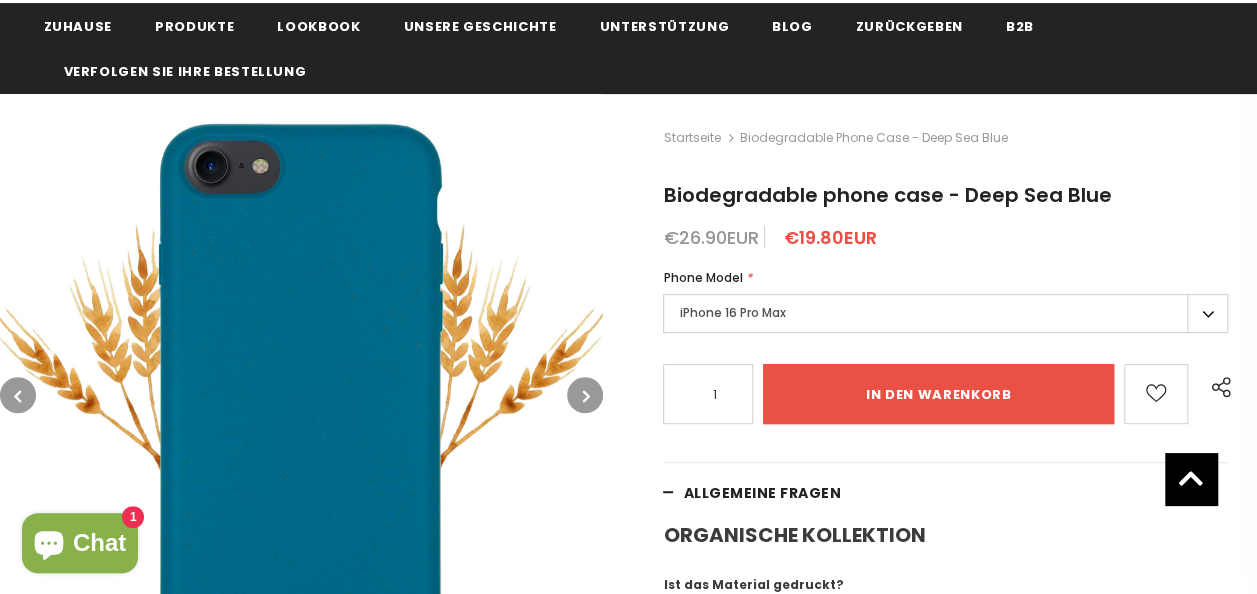 scroll, scrollTop: 327, scrollLeft: 0, axis: vertical 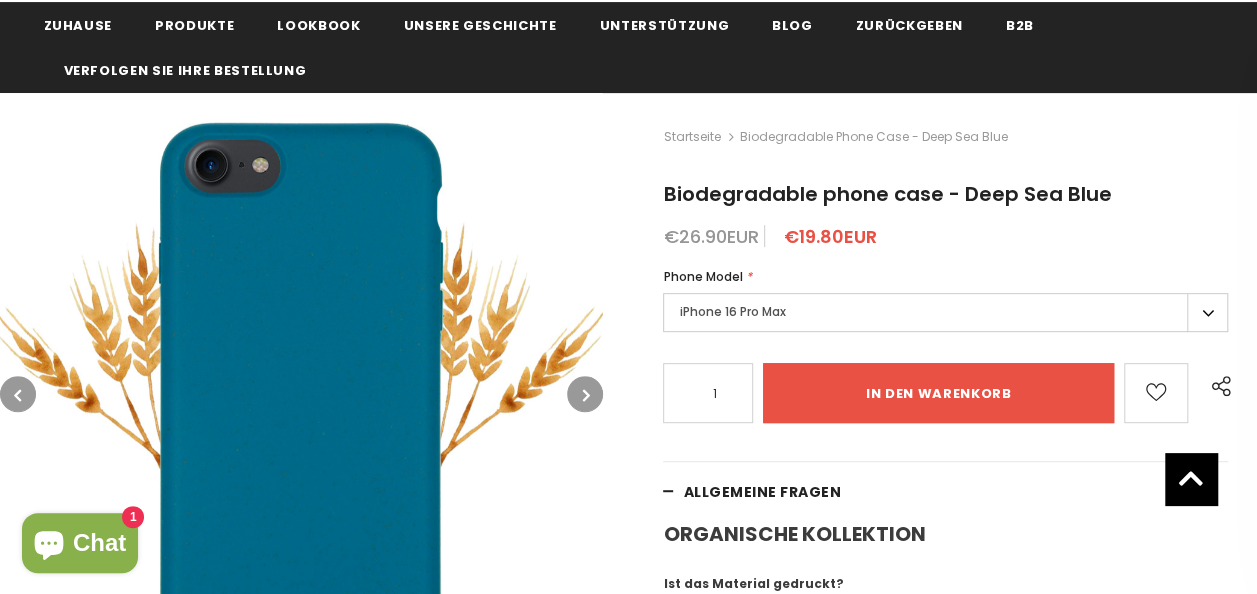 click on "iPhone 16 Pro Max" at bounding box center [945, 312] 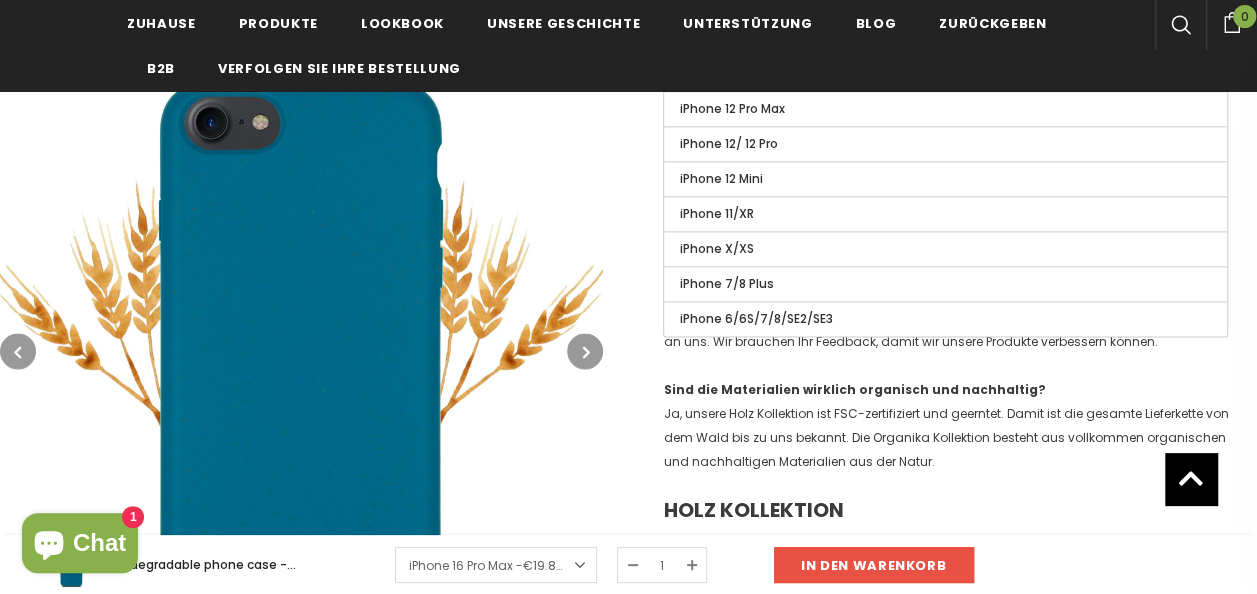 scroll, scrollTop: 1172, scrollLeft: 0, axis: vertical 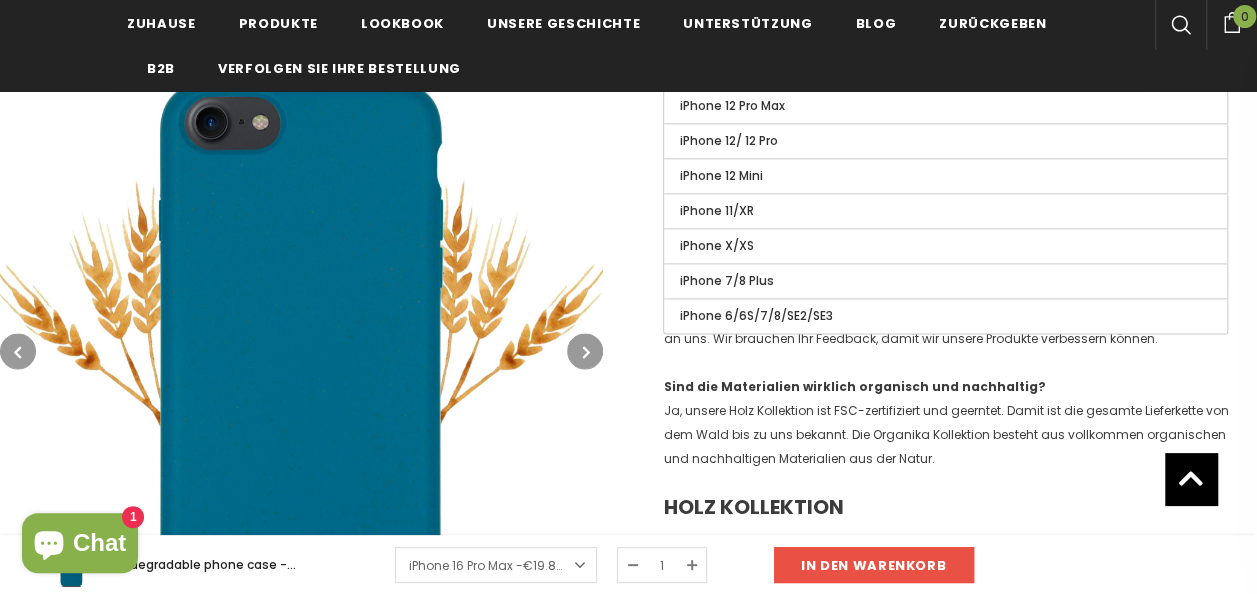 click at bounding box center (301, 351) 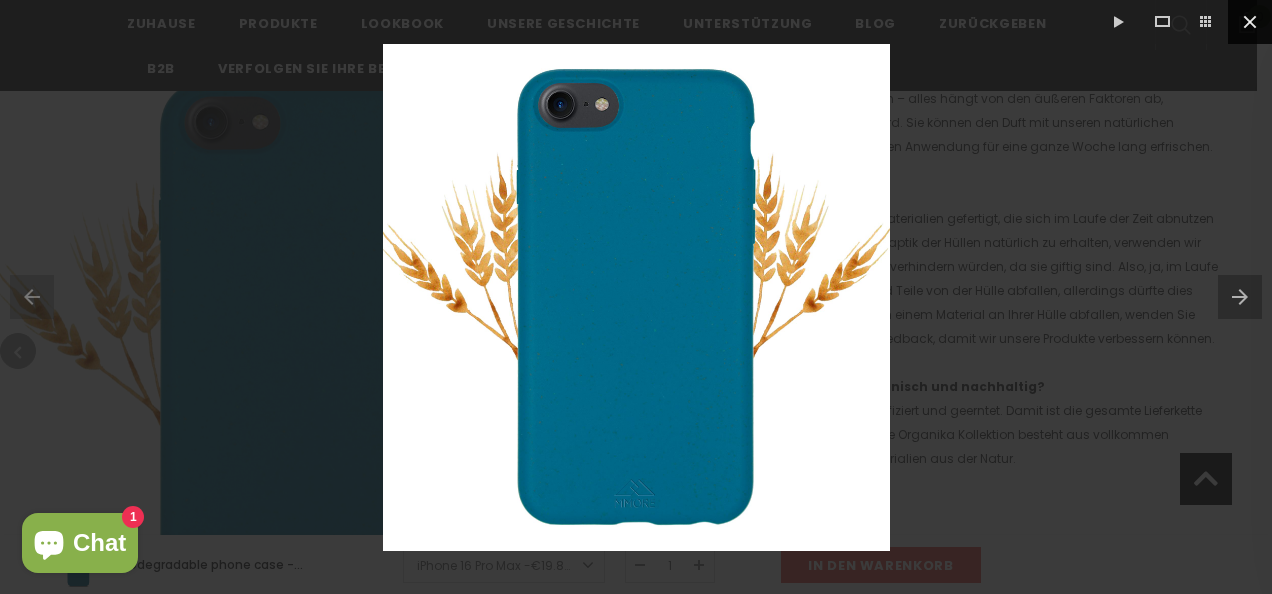 click at bounding box center (1250, 22) 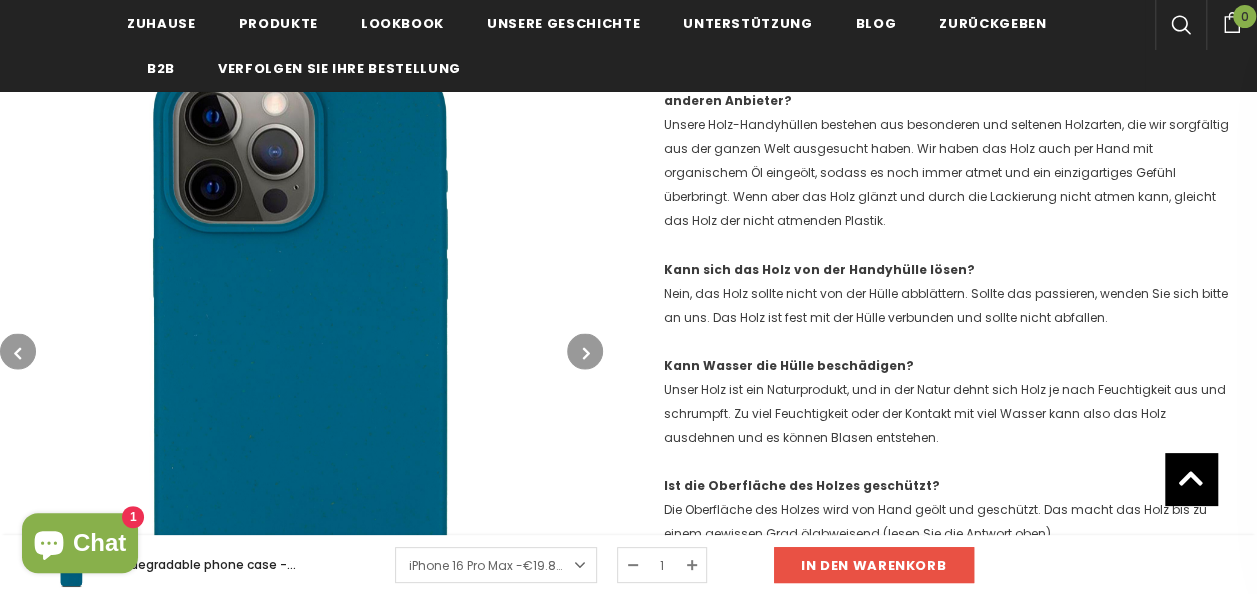 scroll, scrollTop: 2042, scrollLeft: 0, axis: vertical 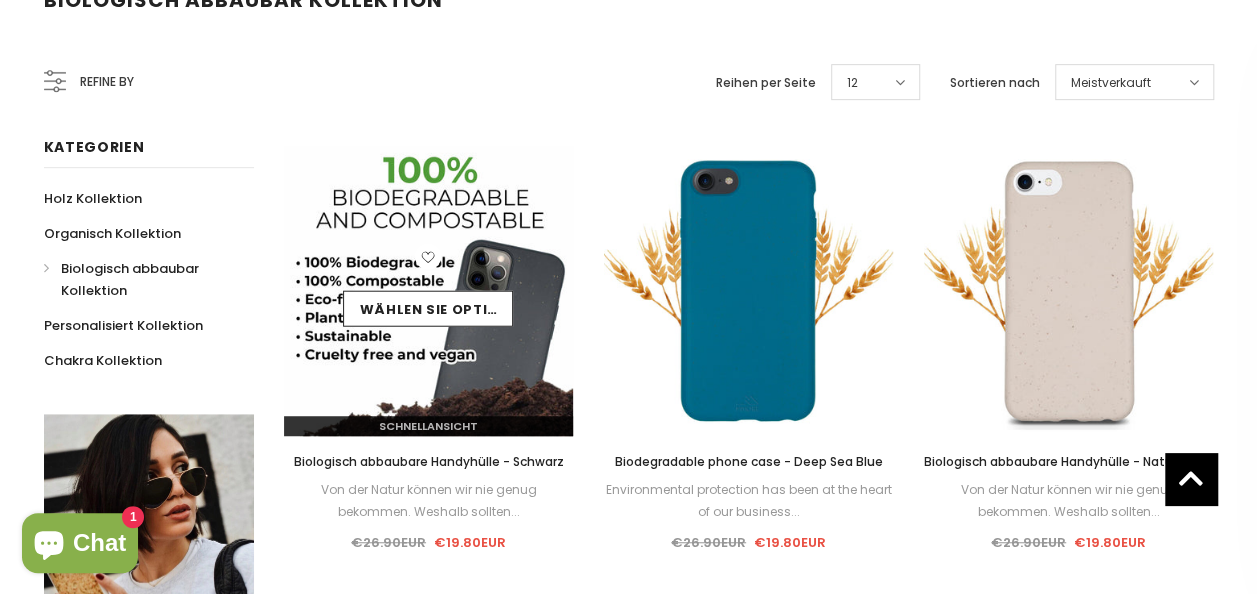 click at bounding box center [429, 291] 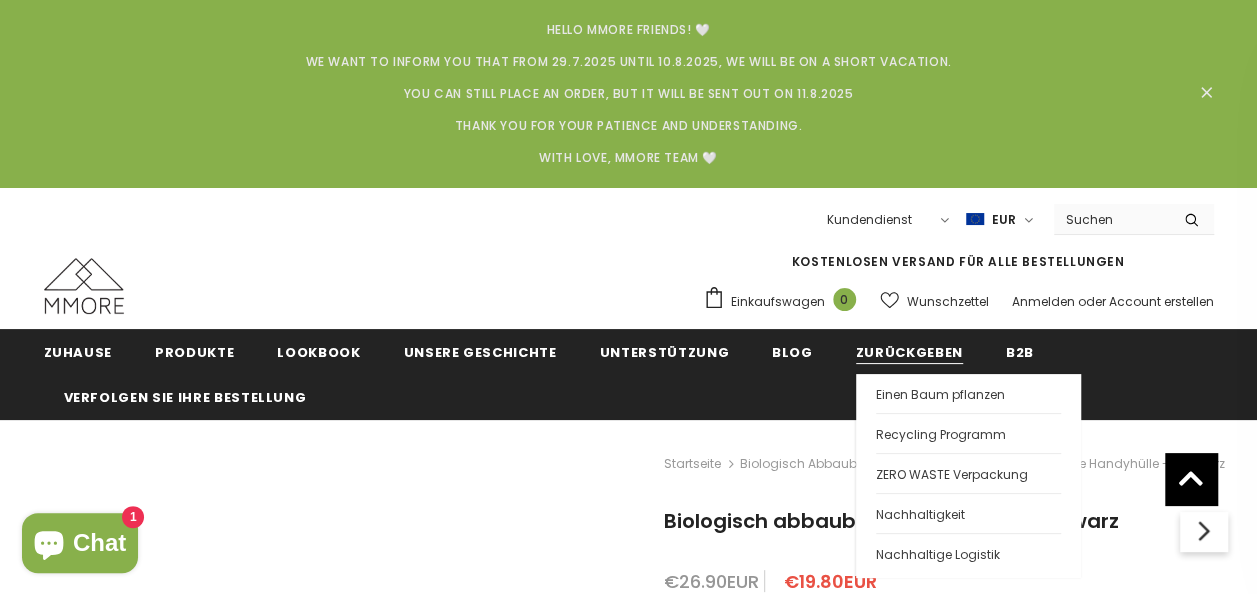 scroll, scrollTop: 258, scrollLeft: 0, axis: vertical 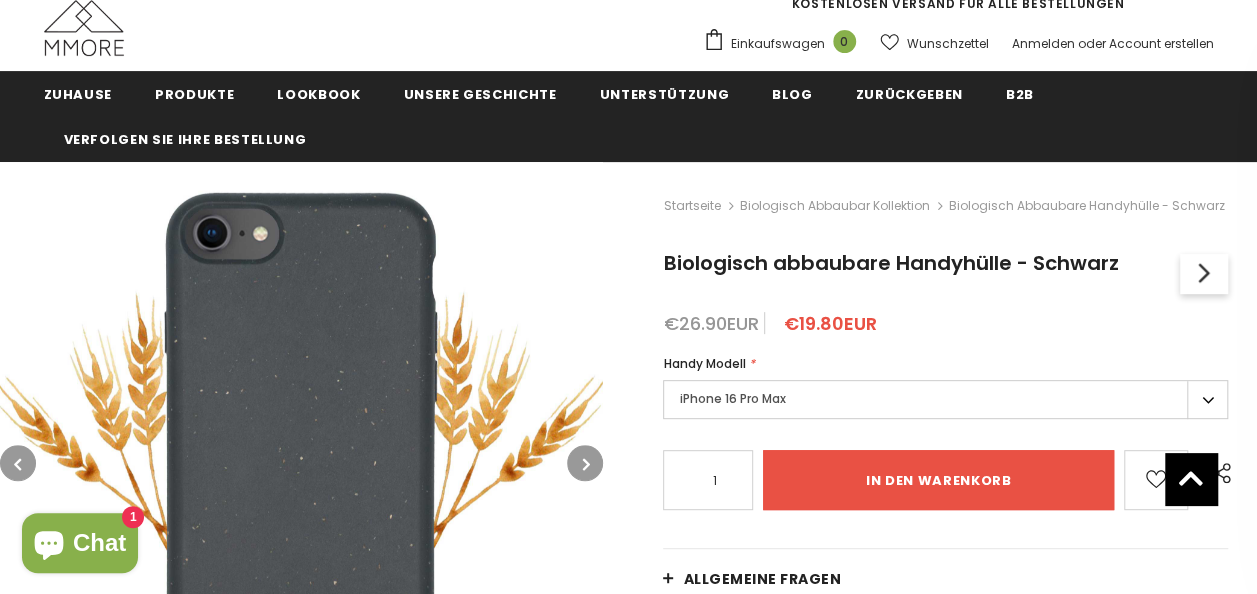 click on "iPhone 16 Pro Max" at bounding box center [945, 399] 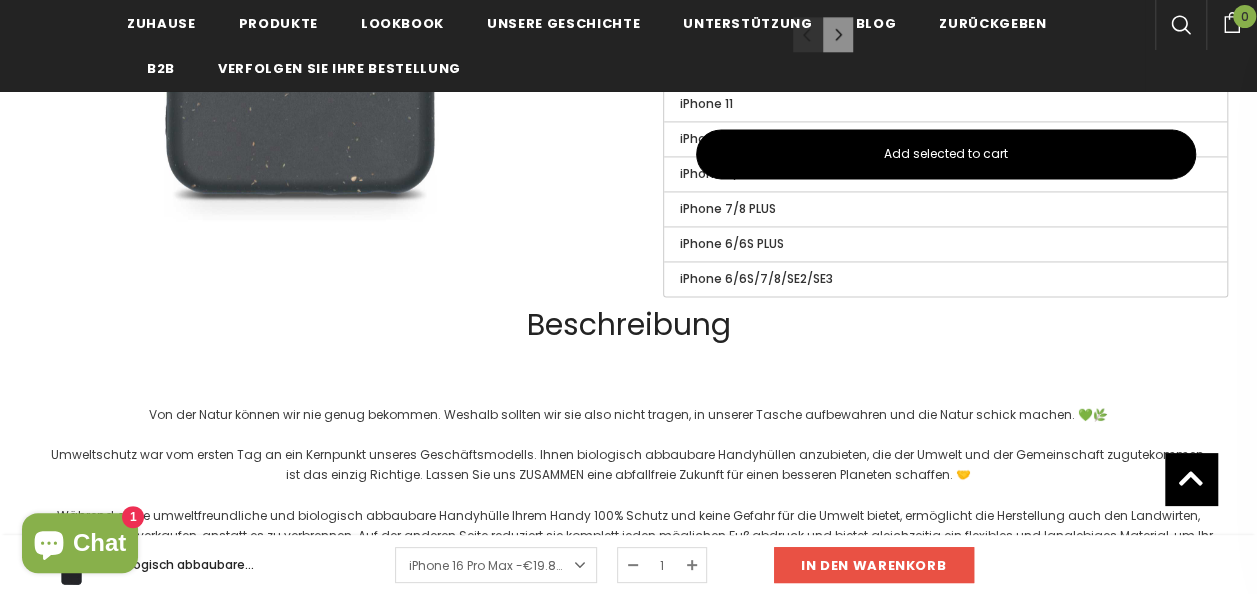 scroll, scrollTop: 1403, scrollLeft: 0, axis: vertical 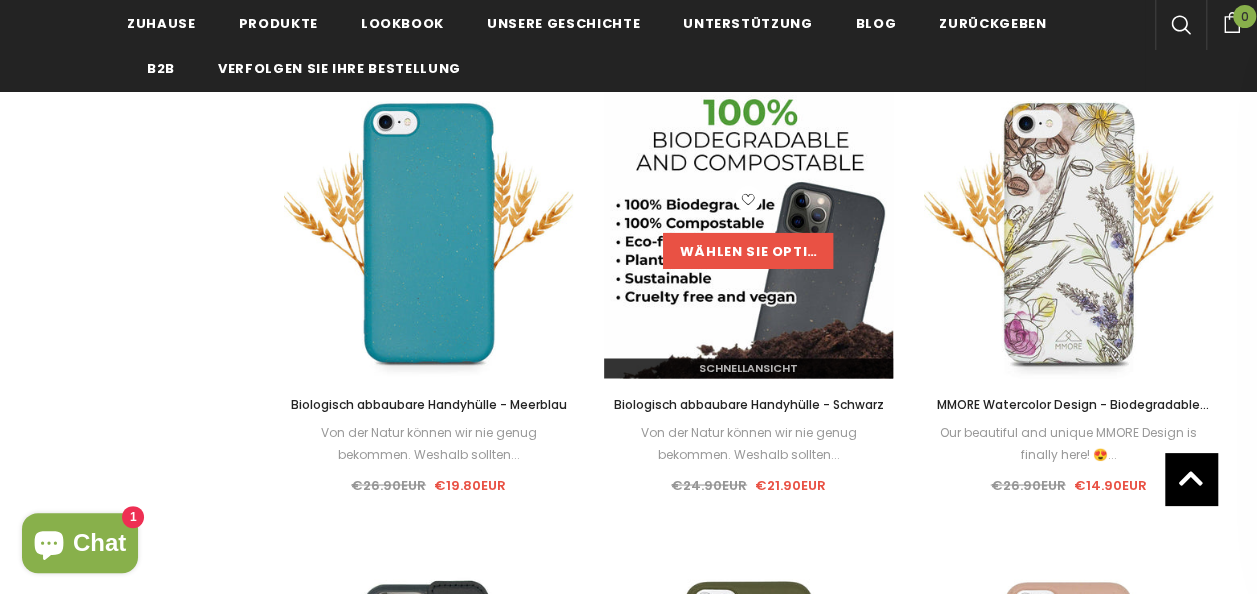 click on "Wählen Sie Optionen" at bounding box center [748, 250] 